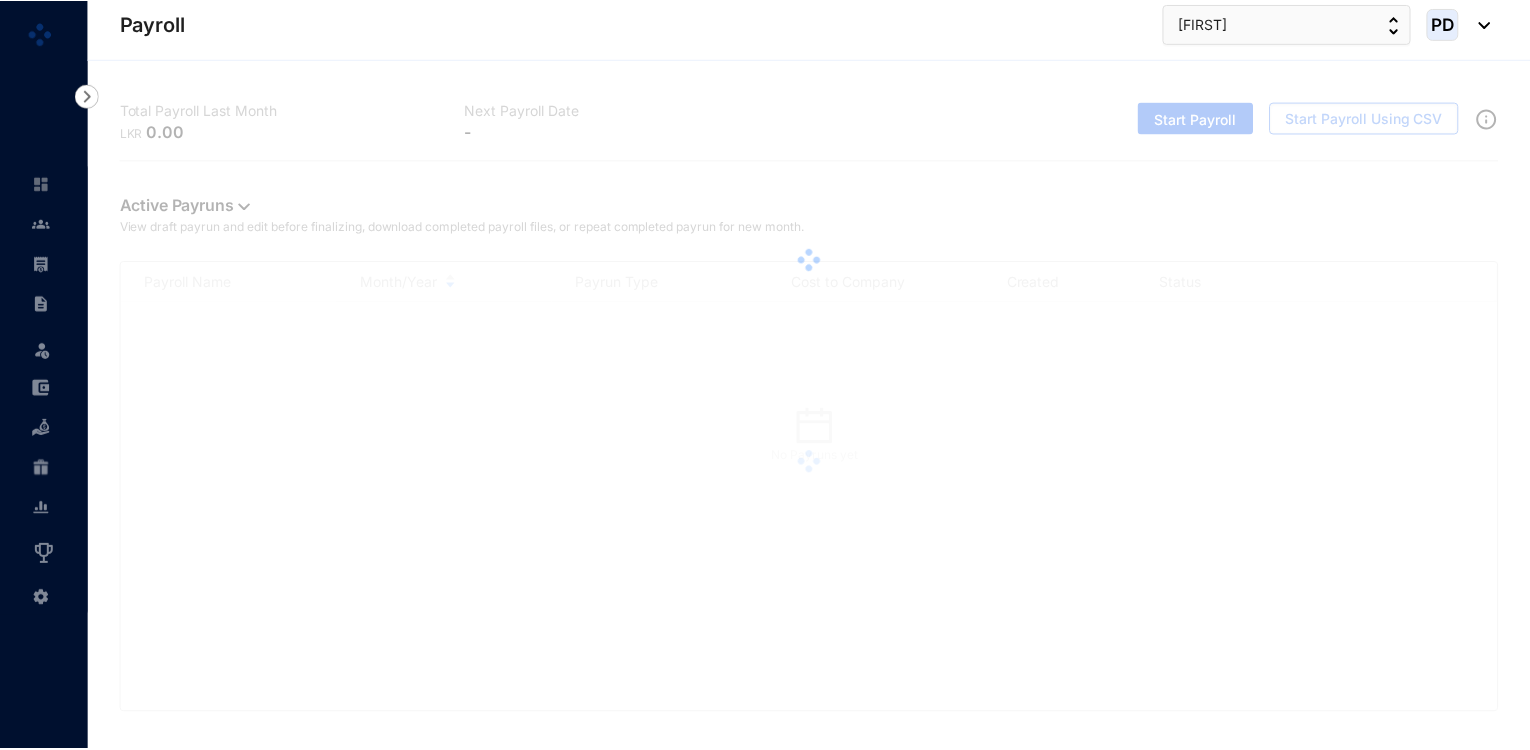 scroll, scrollTop: 0, scrollLeft: 0, axis: both 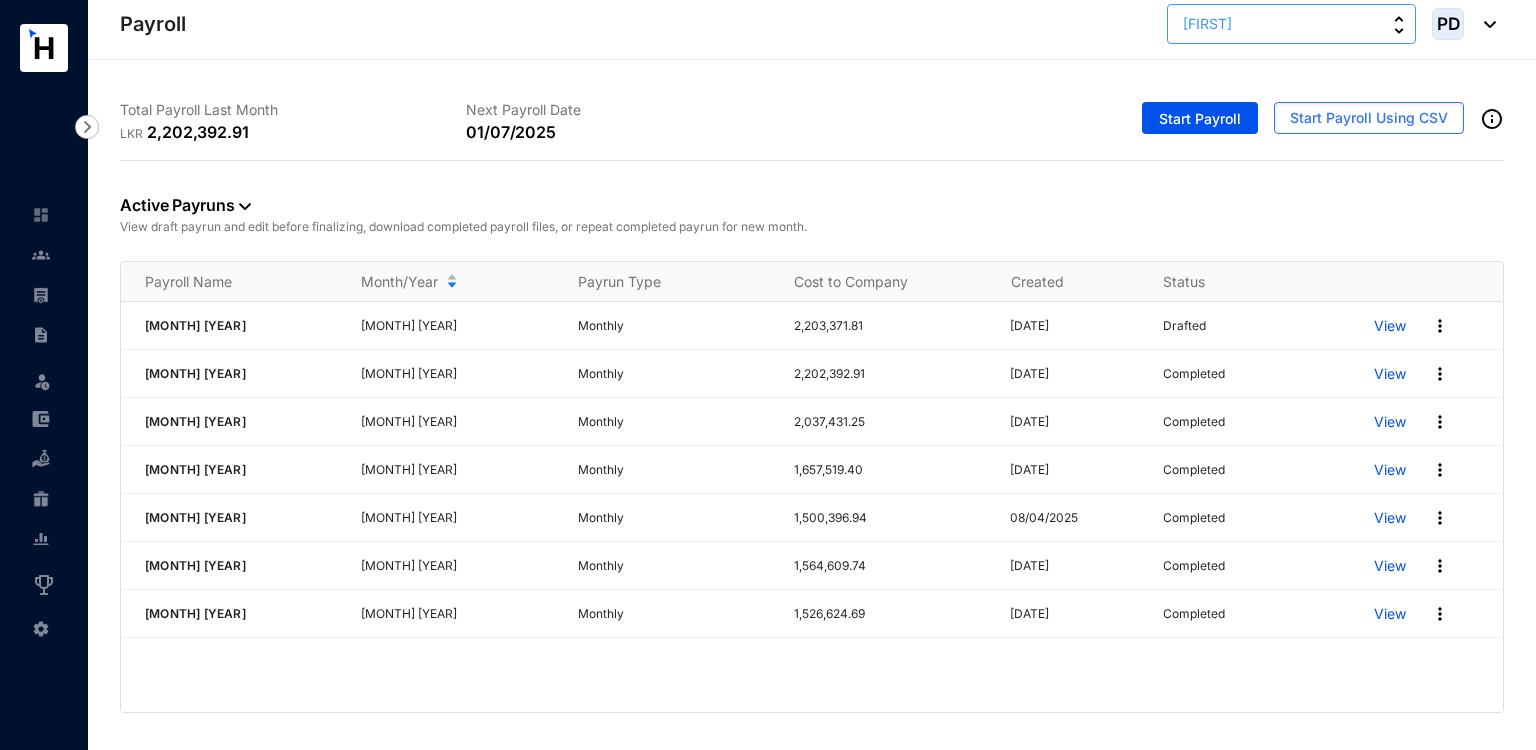 click on "[FIRST]" at bounding box center [1291, 24] 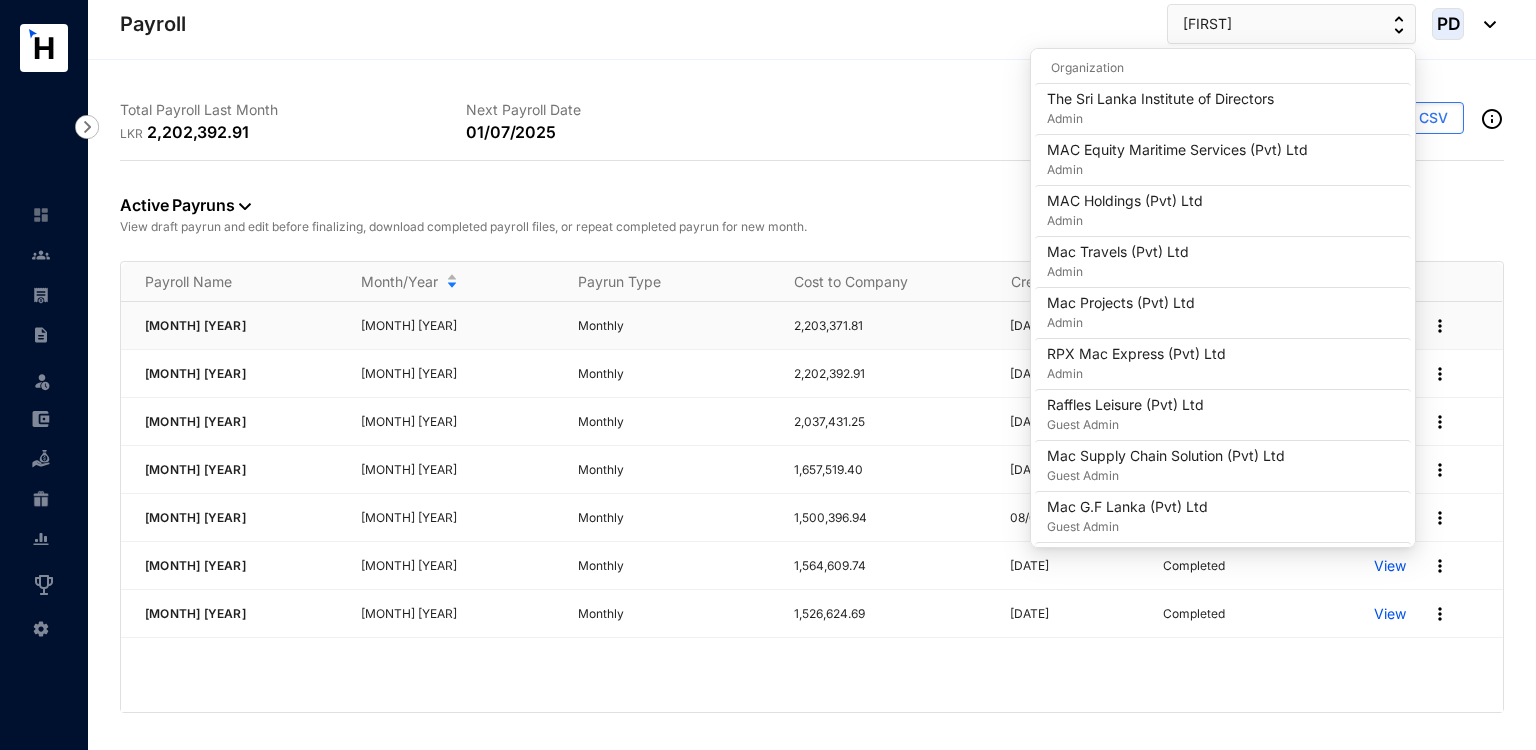 click on "View" at bounding box center [1438, 326] 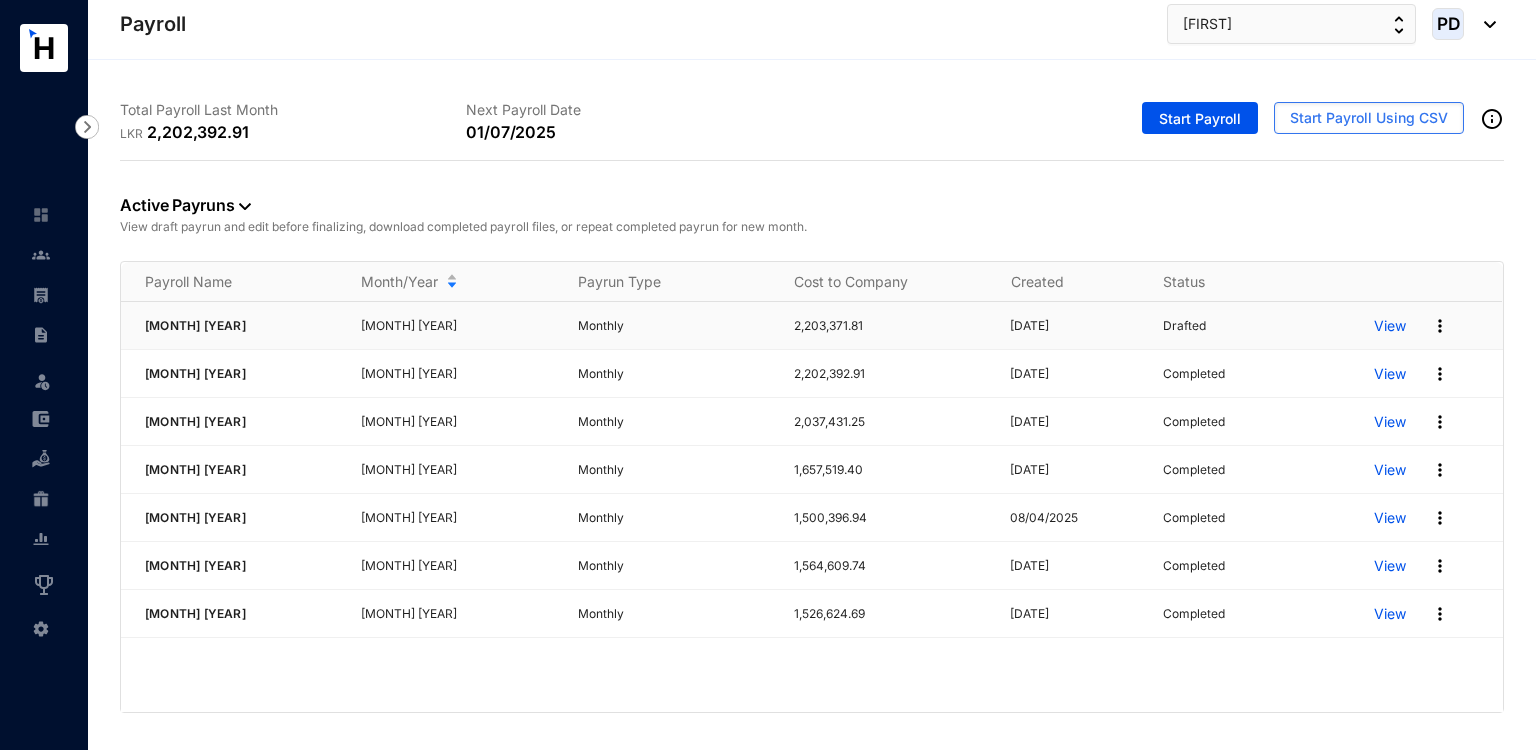 click at bounding box center (1440, 326) 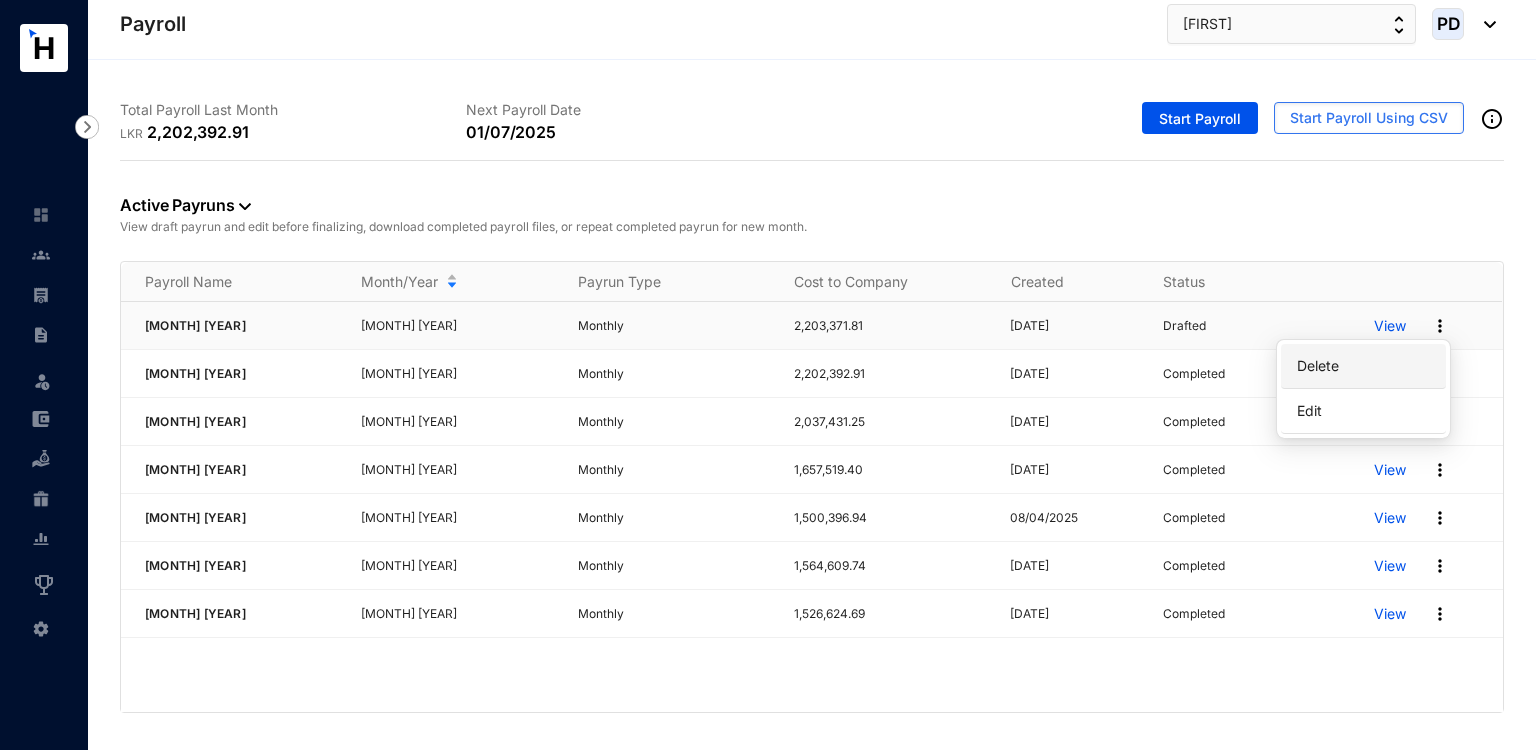 click on "Delete" at bounding box center [1363, 366] 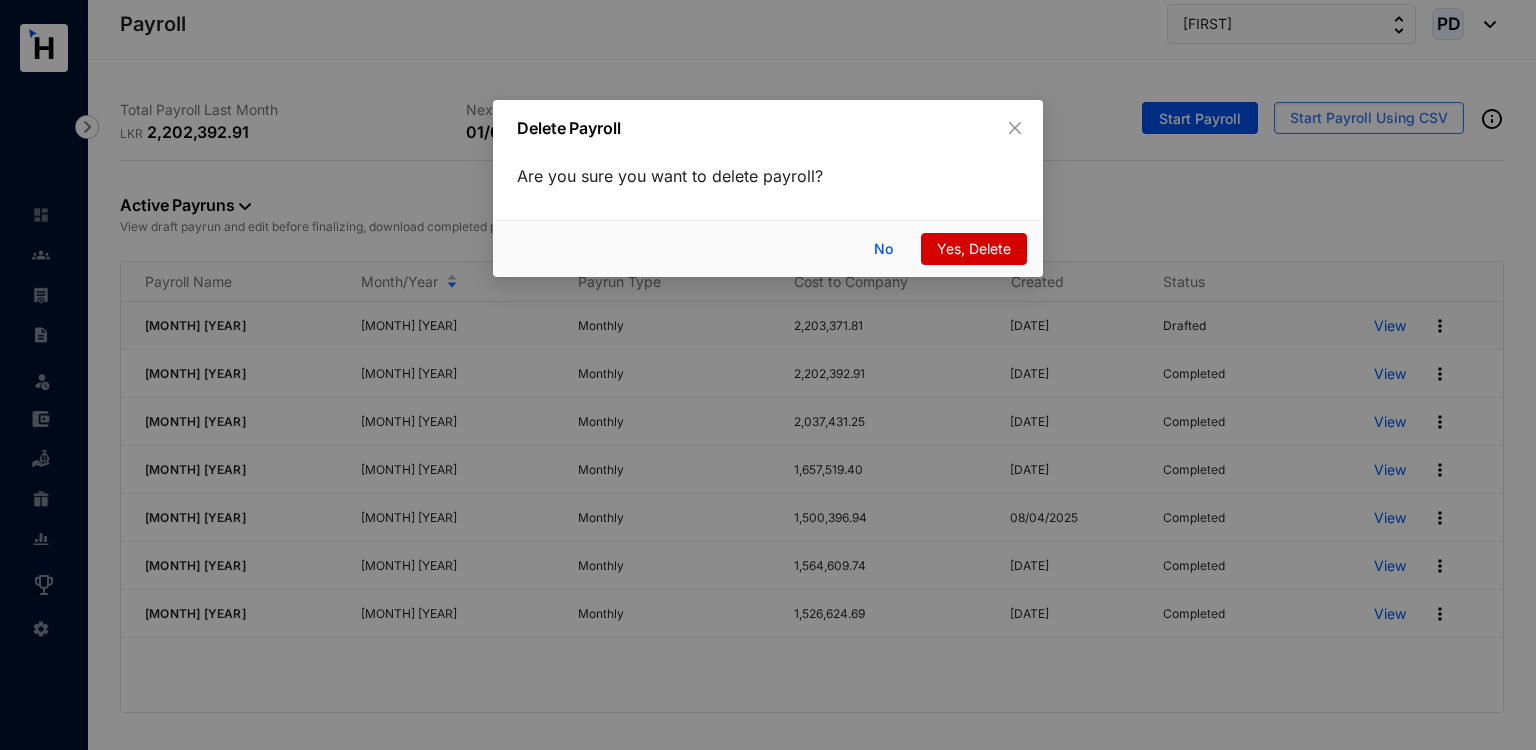 click on "Yes, Delete" at bounding box center (974, 249) 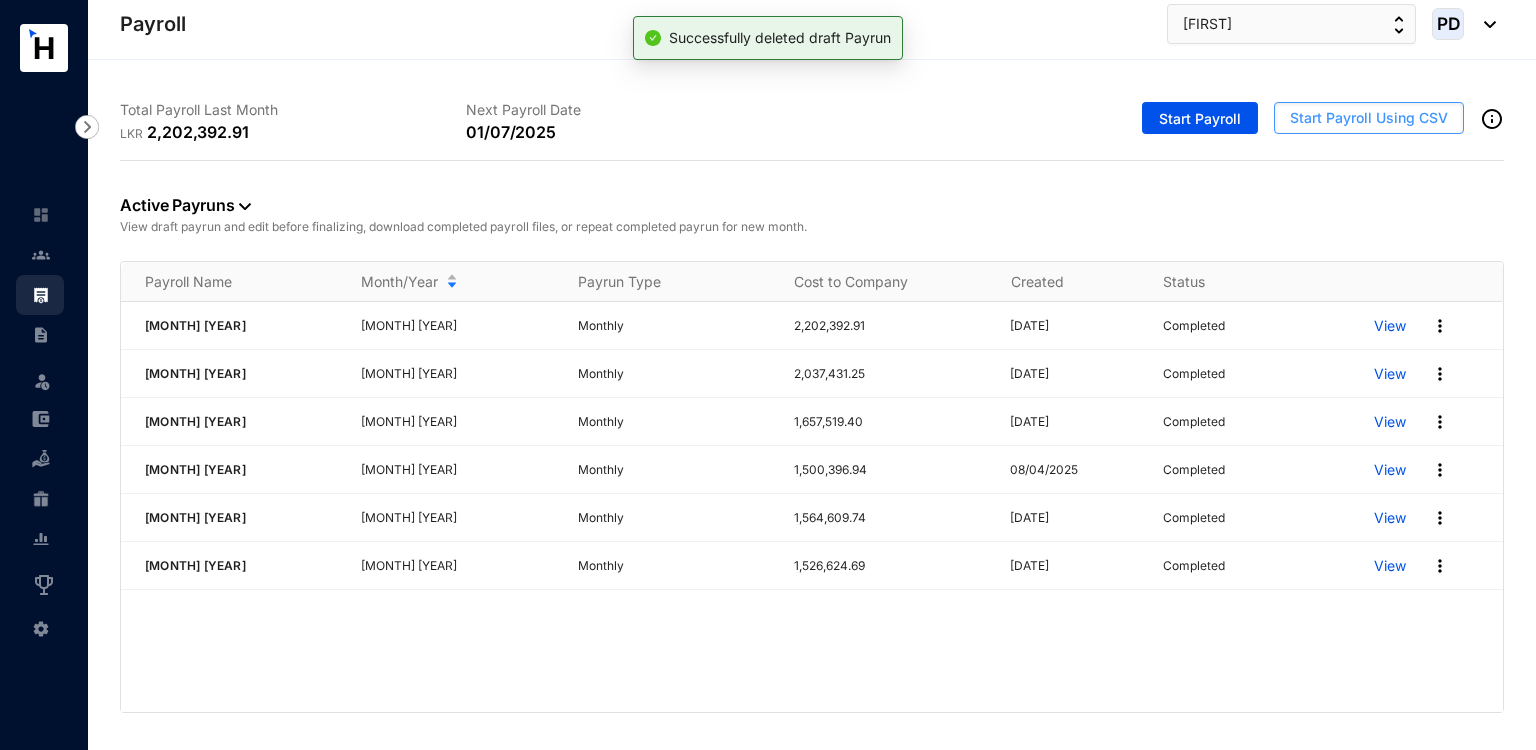 click on "Start Payroll Using CSV" at bounding box center (1369, 118) 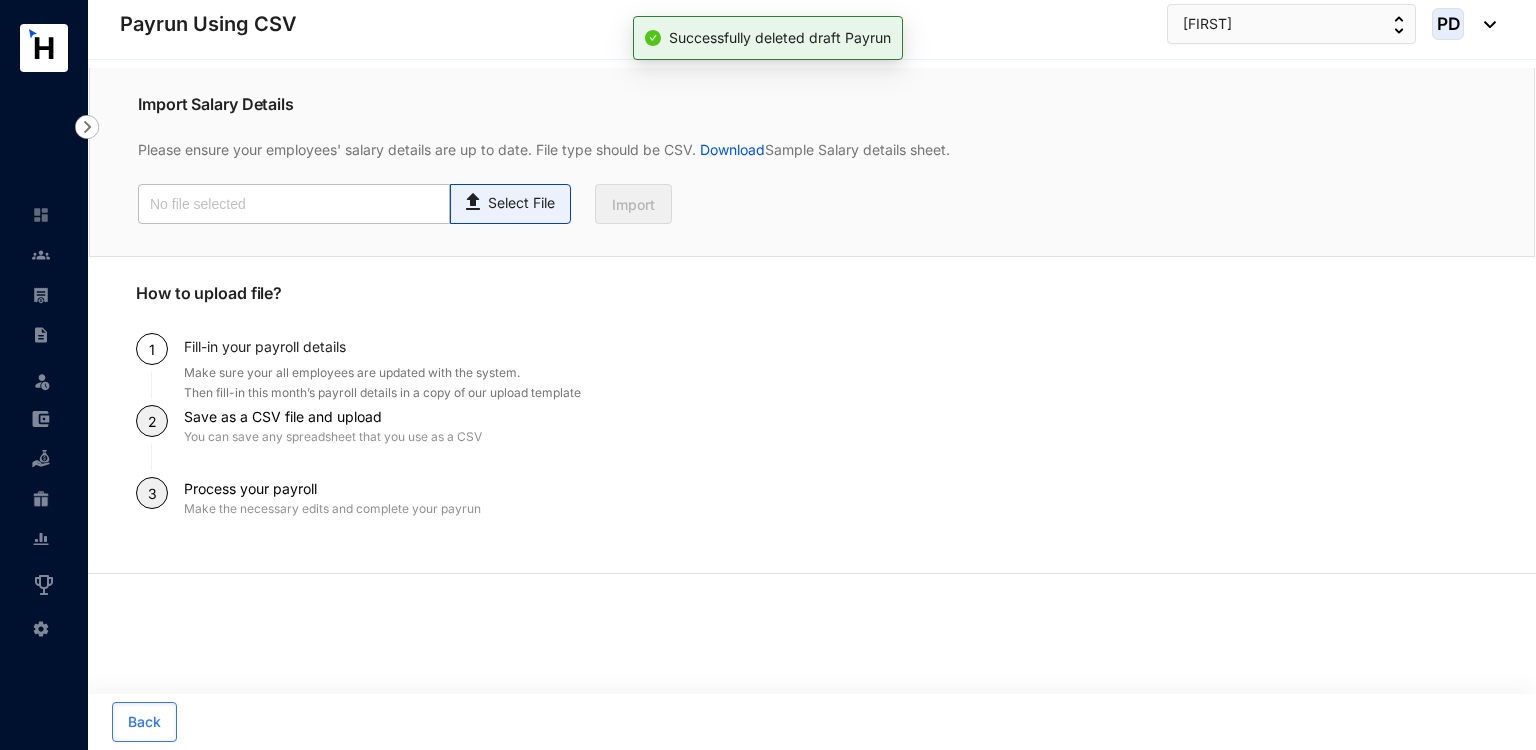 click on "Select File" at bounding box center [510, 204] 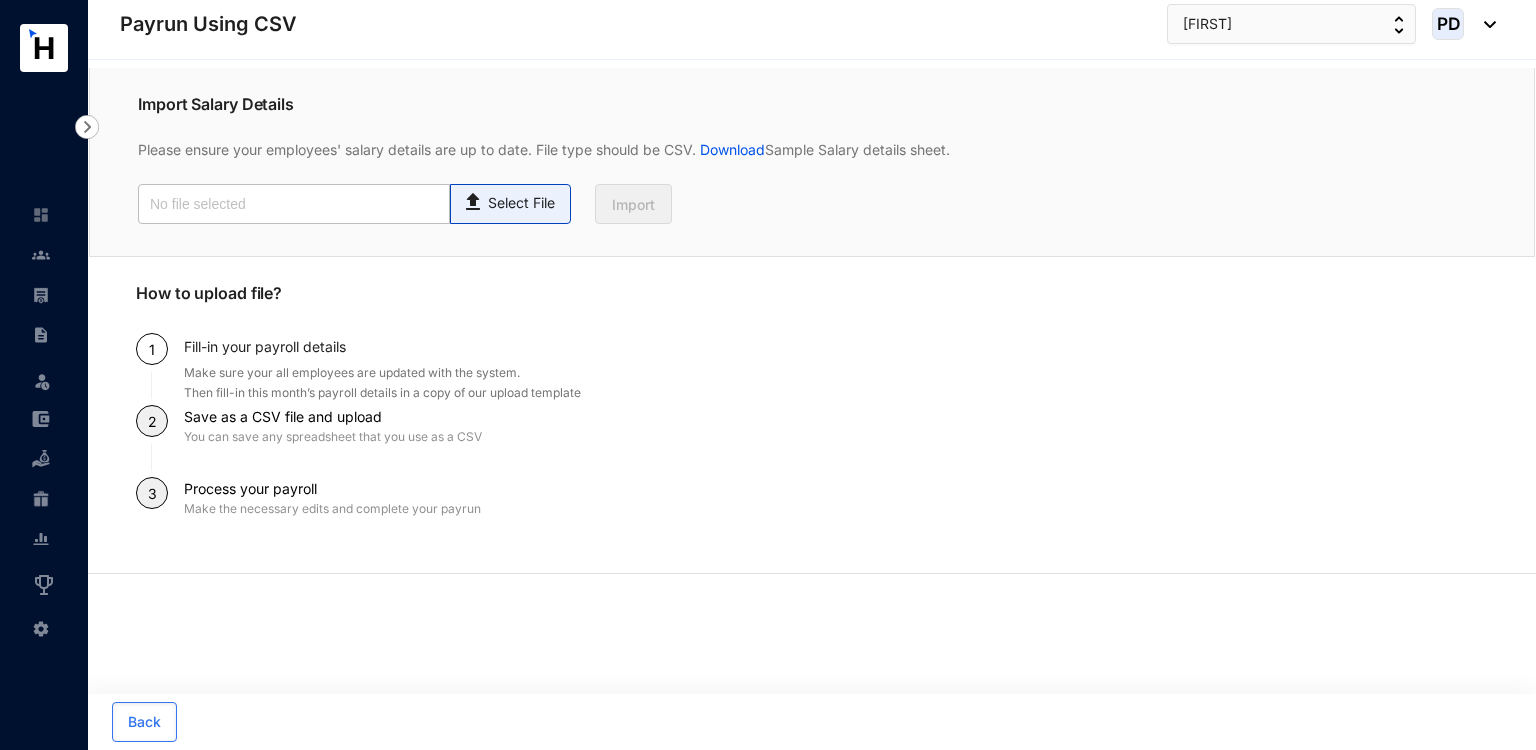 type on "Payroll Upload File.csv" 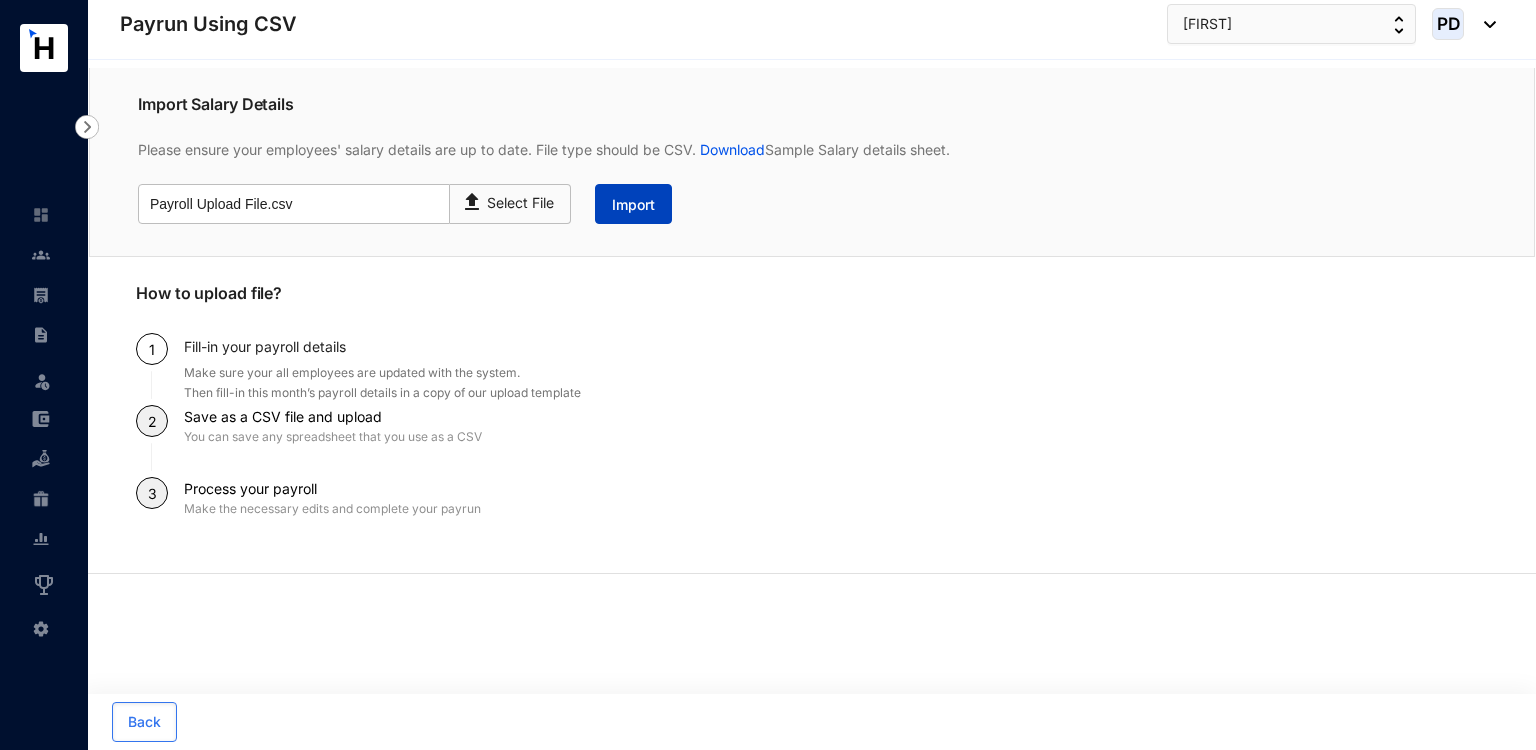 click on "Import" at bounding box center (633, 205) 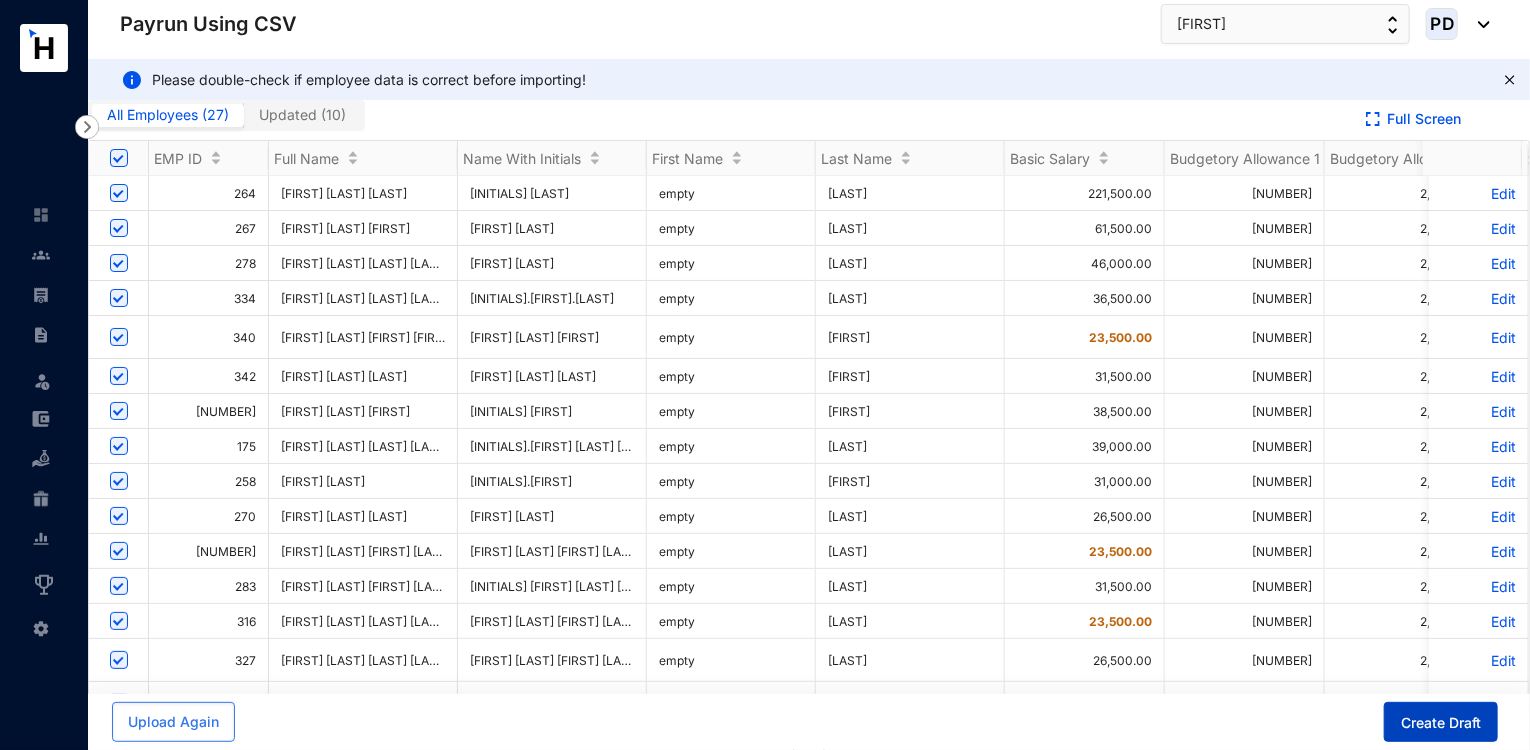 click on "Create Draft" at bounding box center (1441, 723) 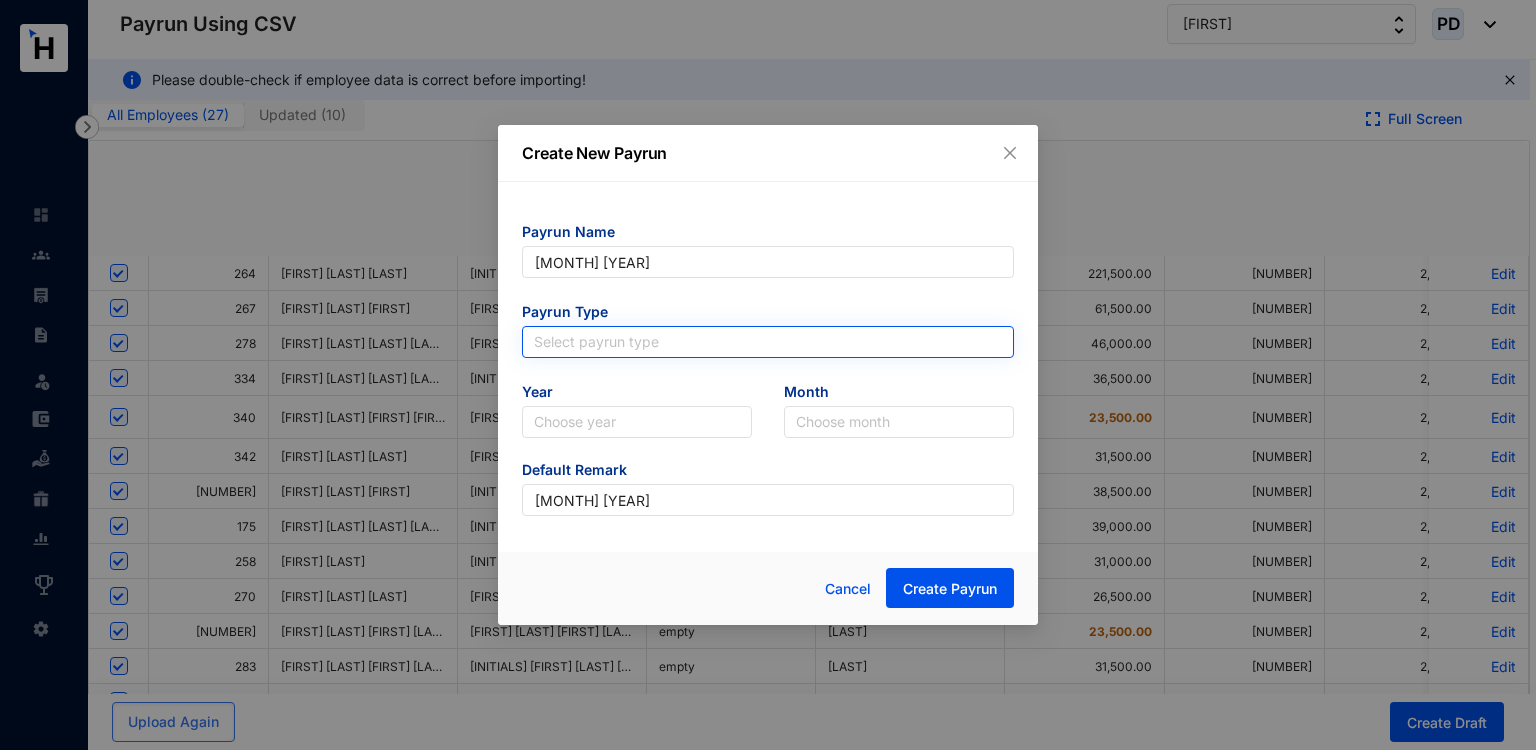 click at bounding box center [768, 342] 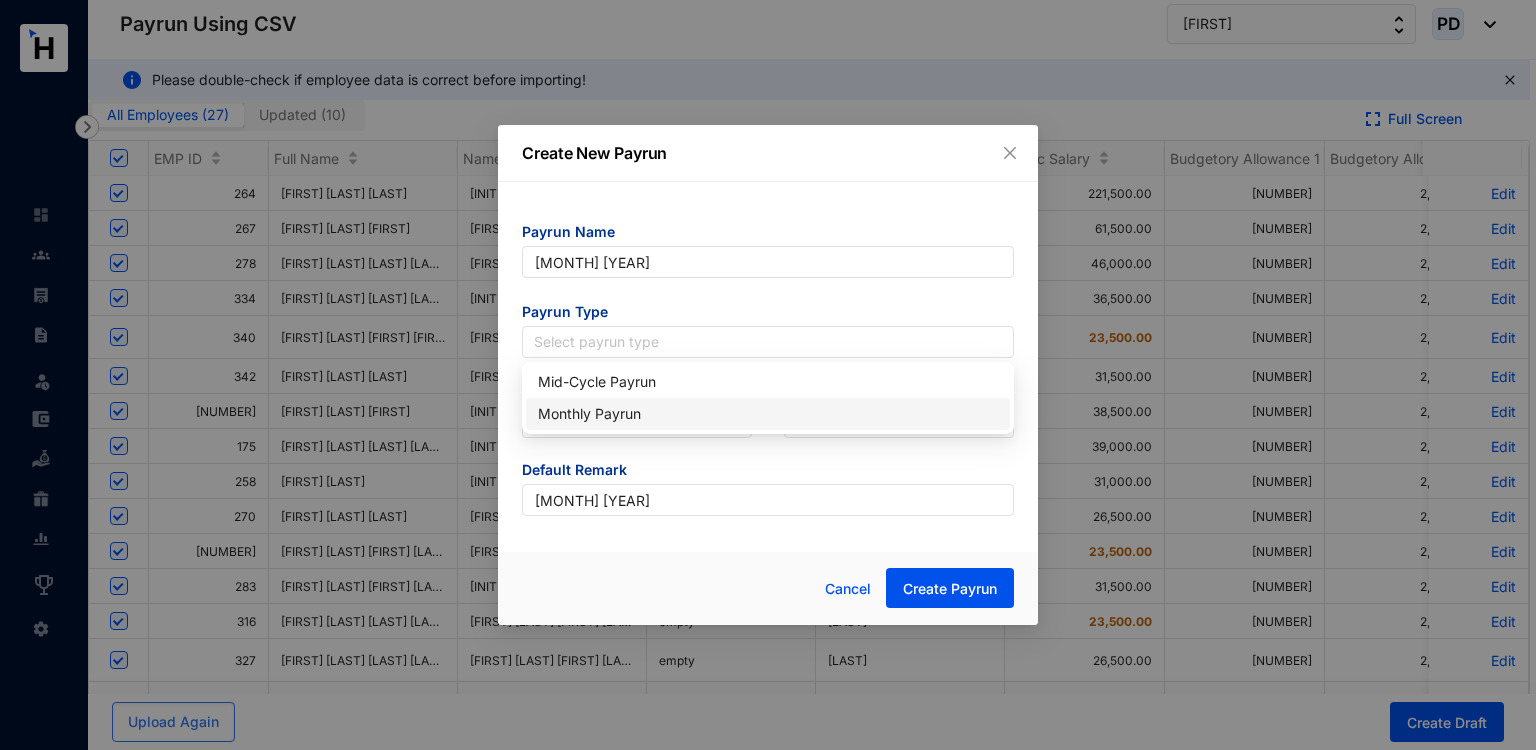 click on "Monthly Payrun" at bounding box center [768, 414] 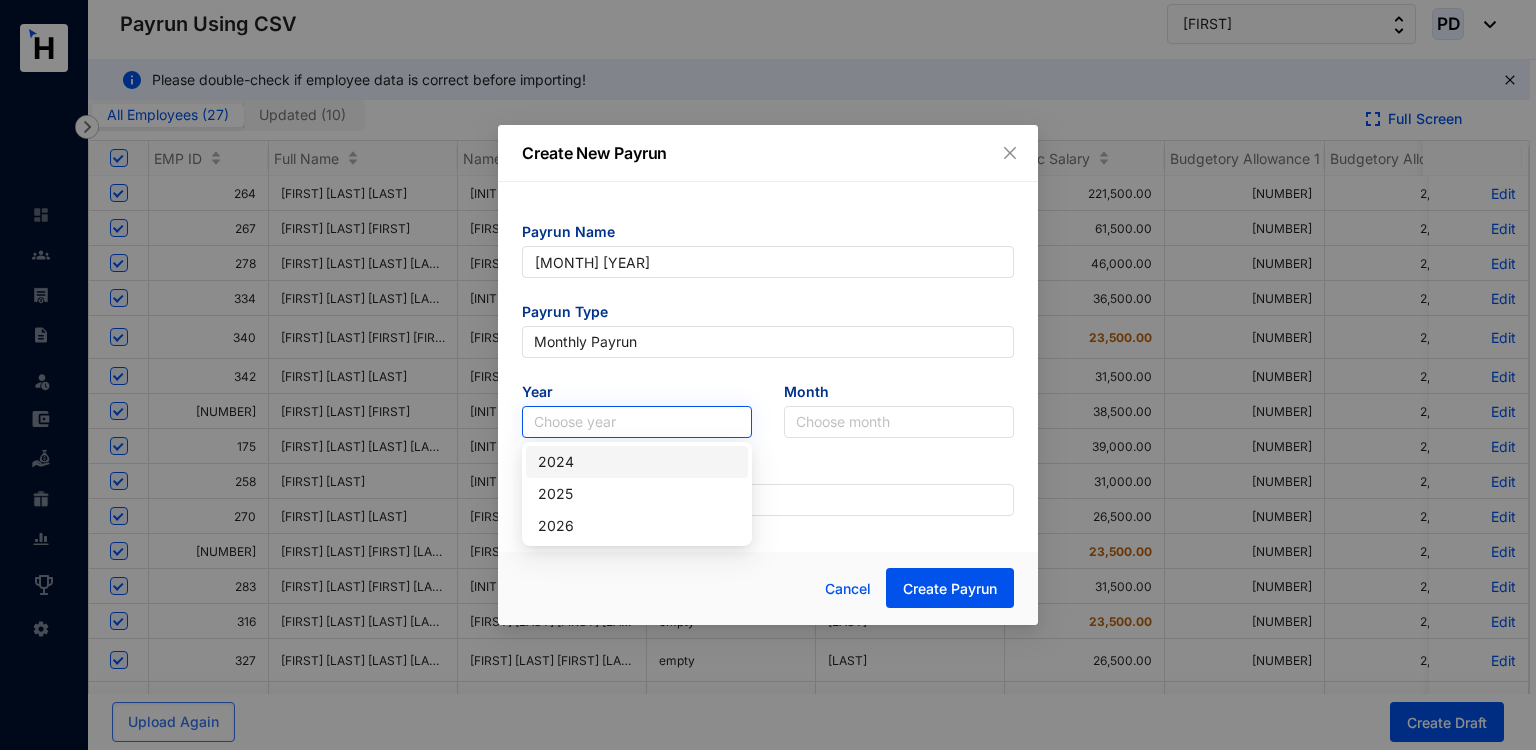 click at bounding box center (637, 422) 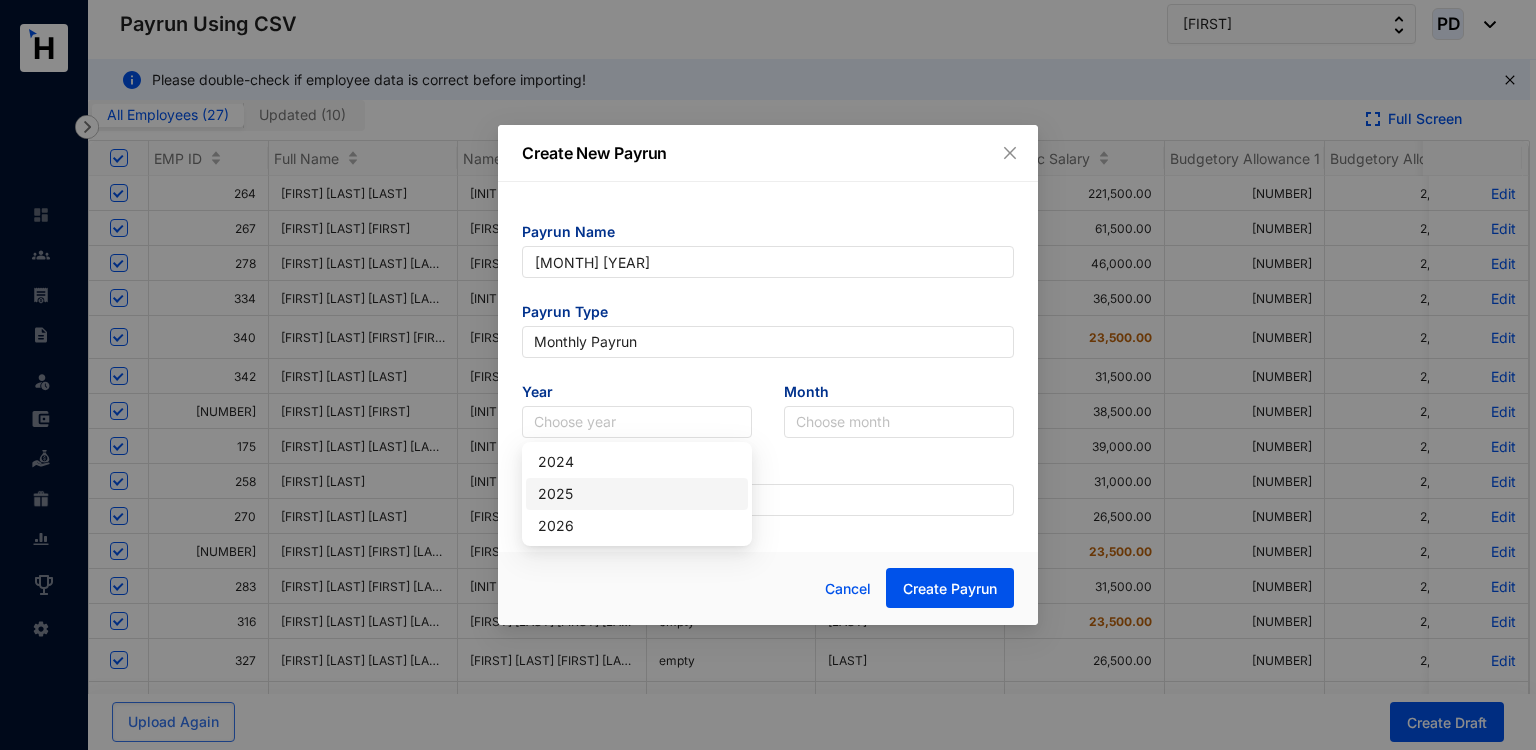 click on "2025" at bounding box center (637, 494) 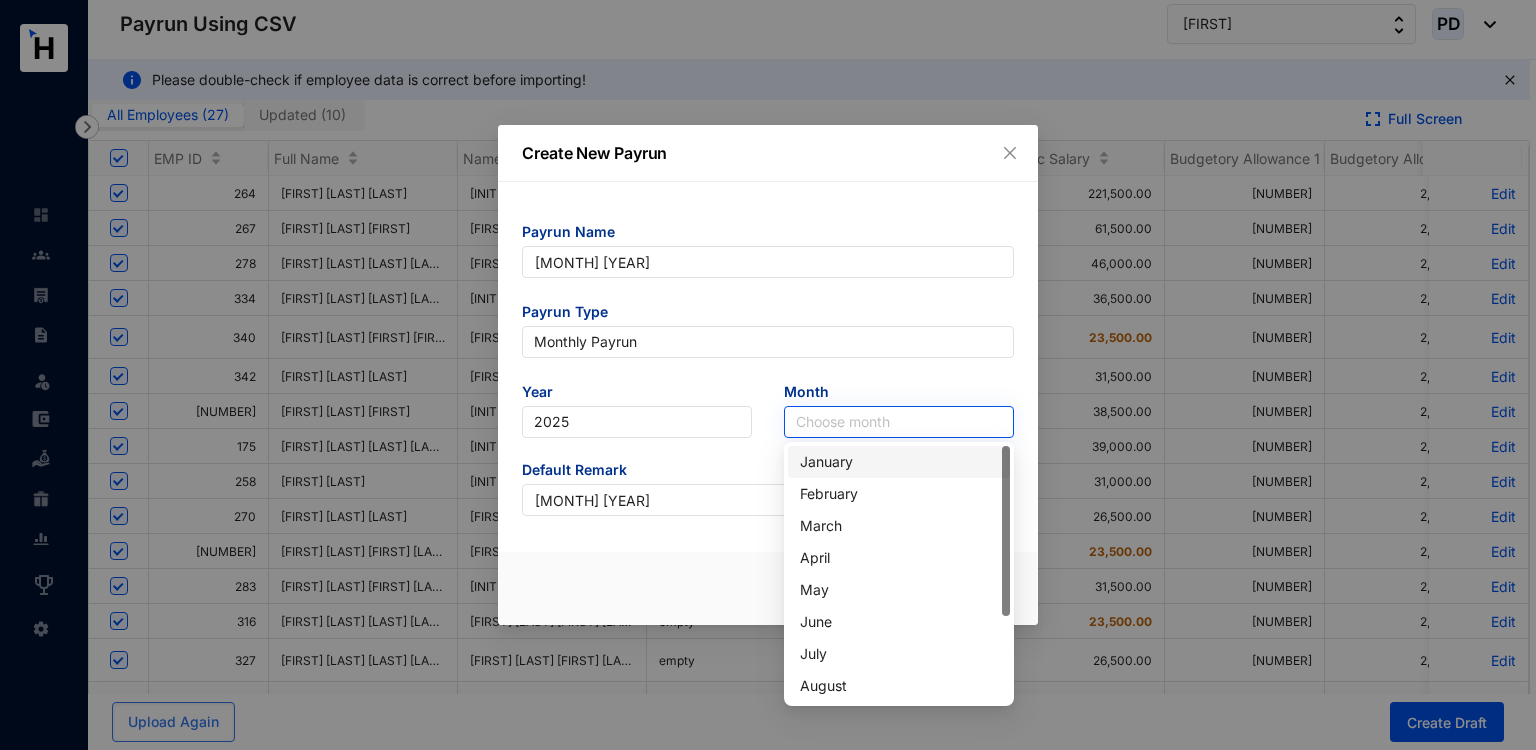 click at bounding box center (899, 422) 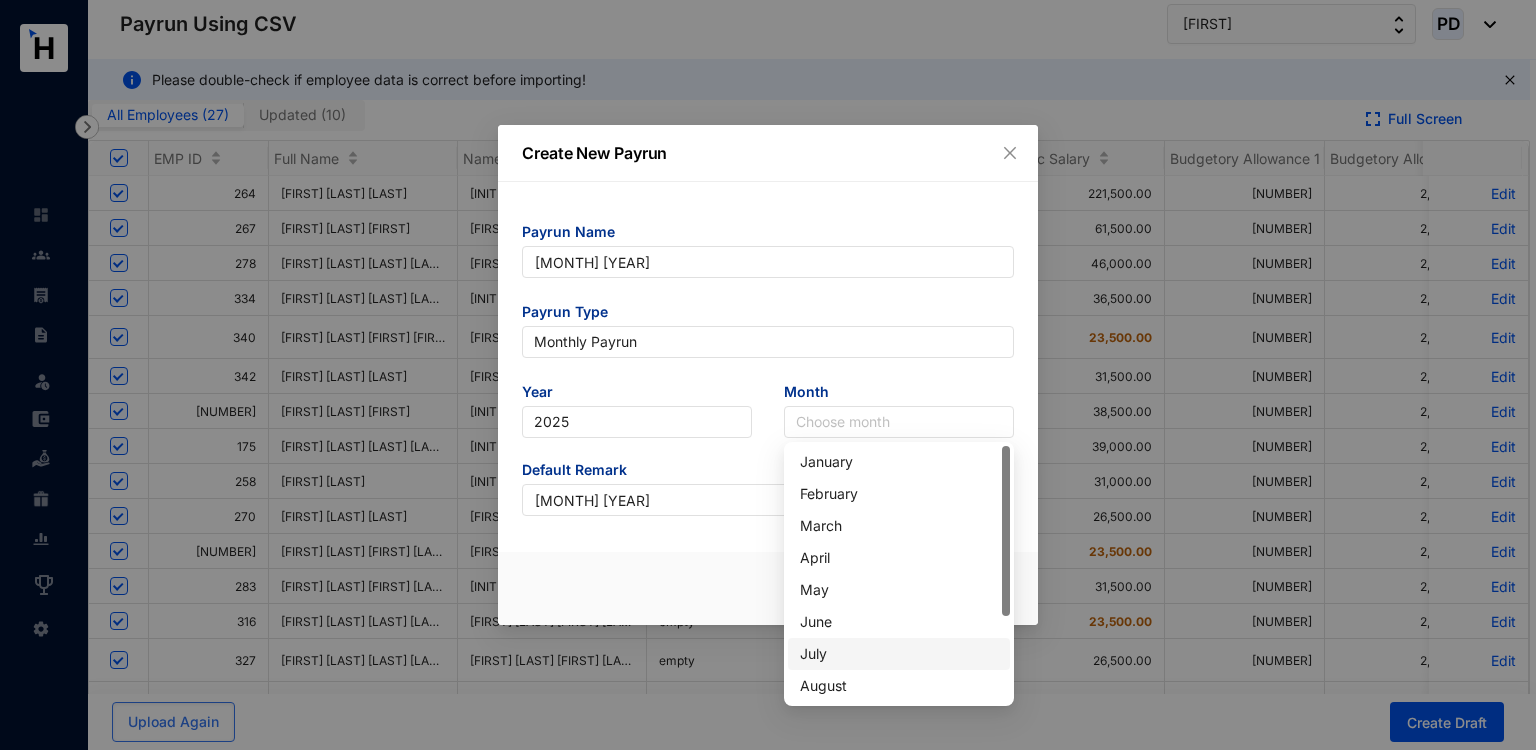 click on "July" at bounding box center (899, 654) 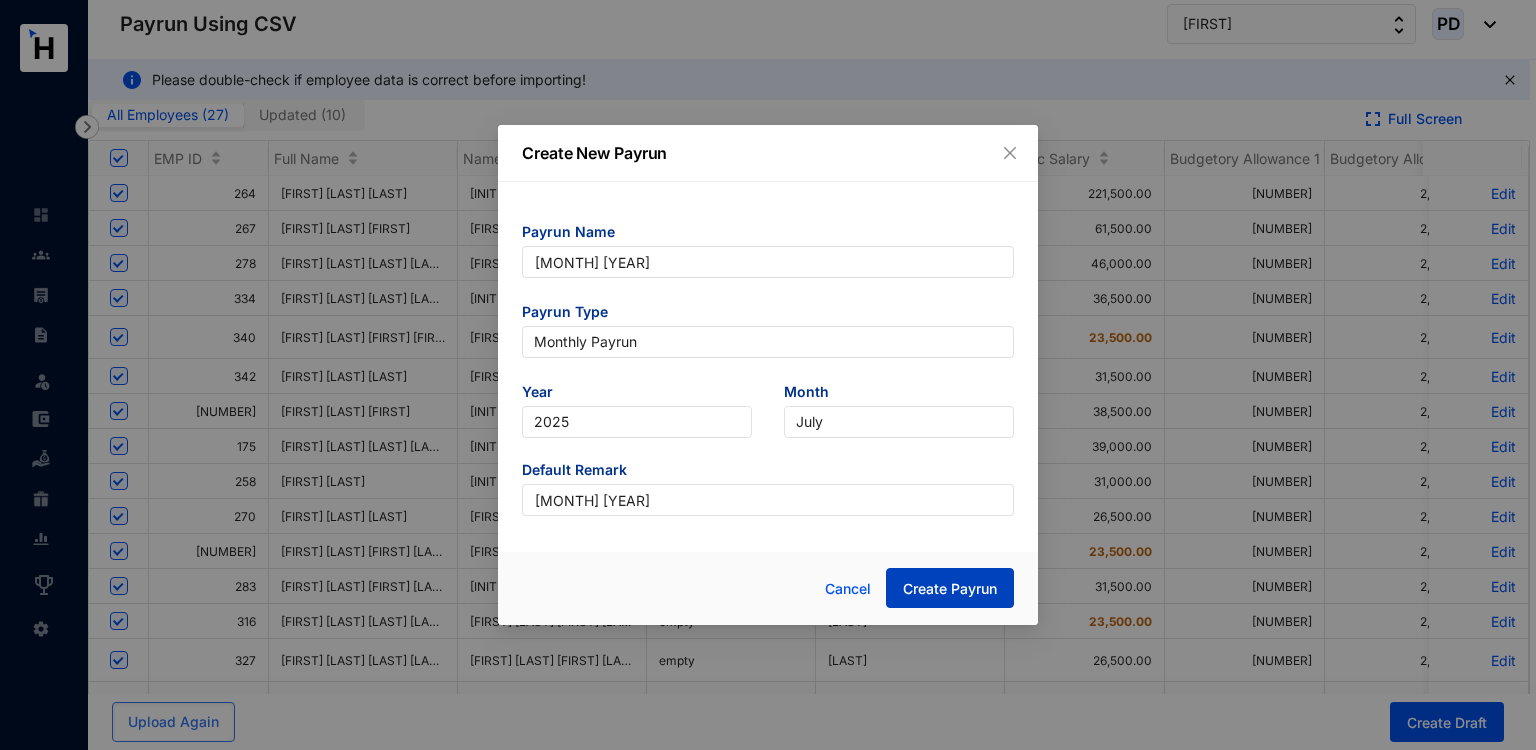 click on "Create Payrun" at bounding box center [950, 588] 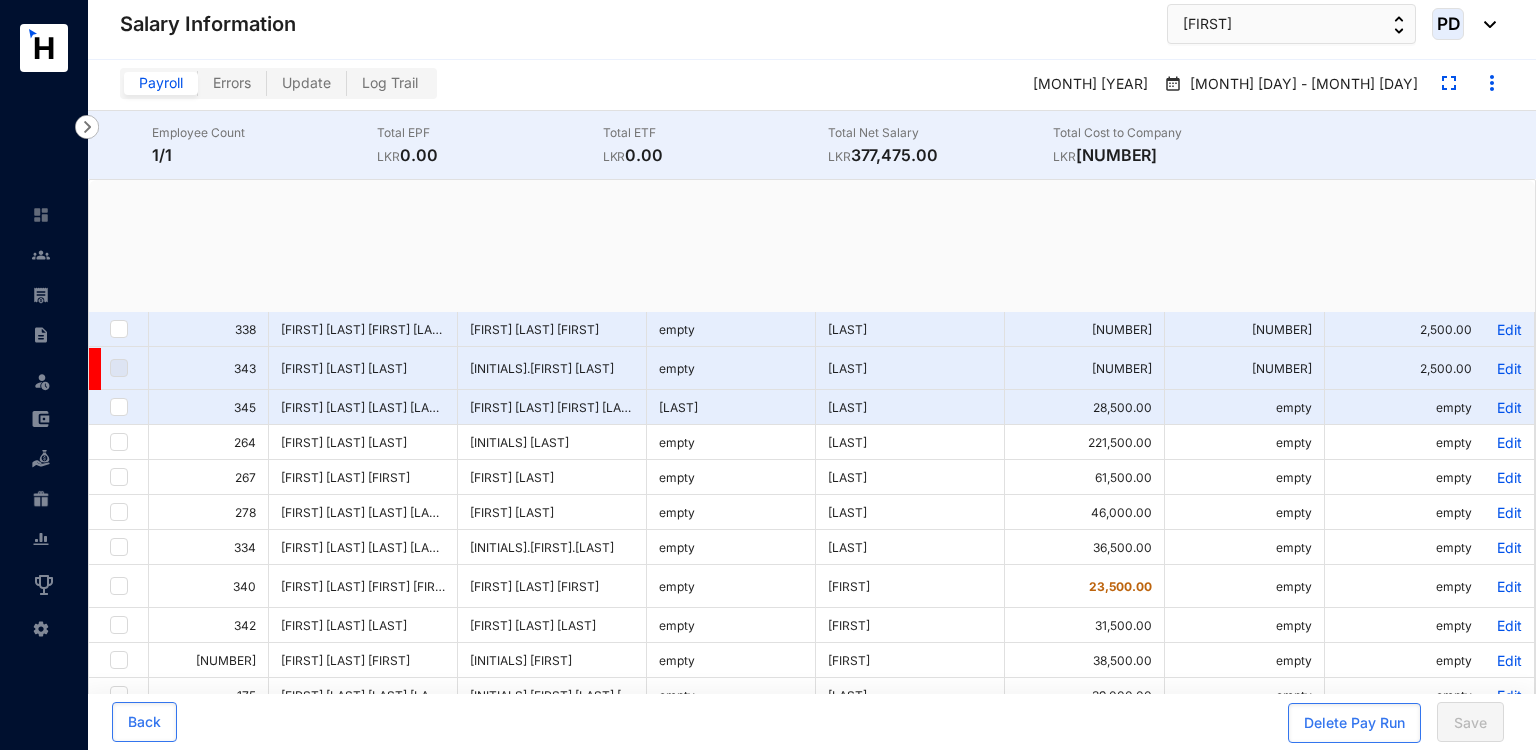 checkbox on "true" 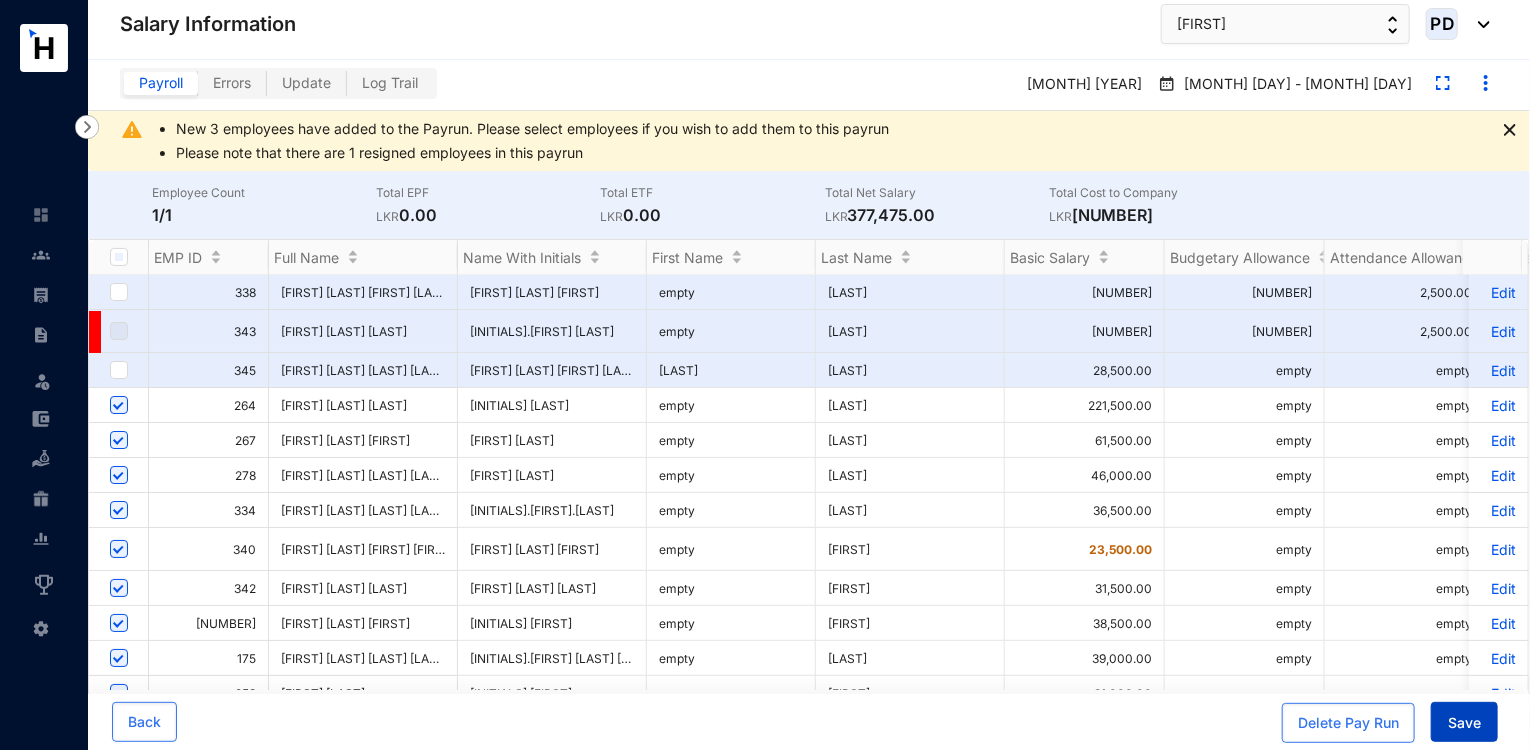 click on "Save" at bounding box center [1464, 723] 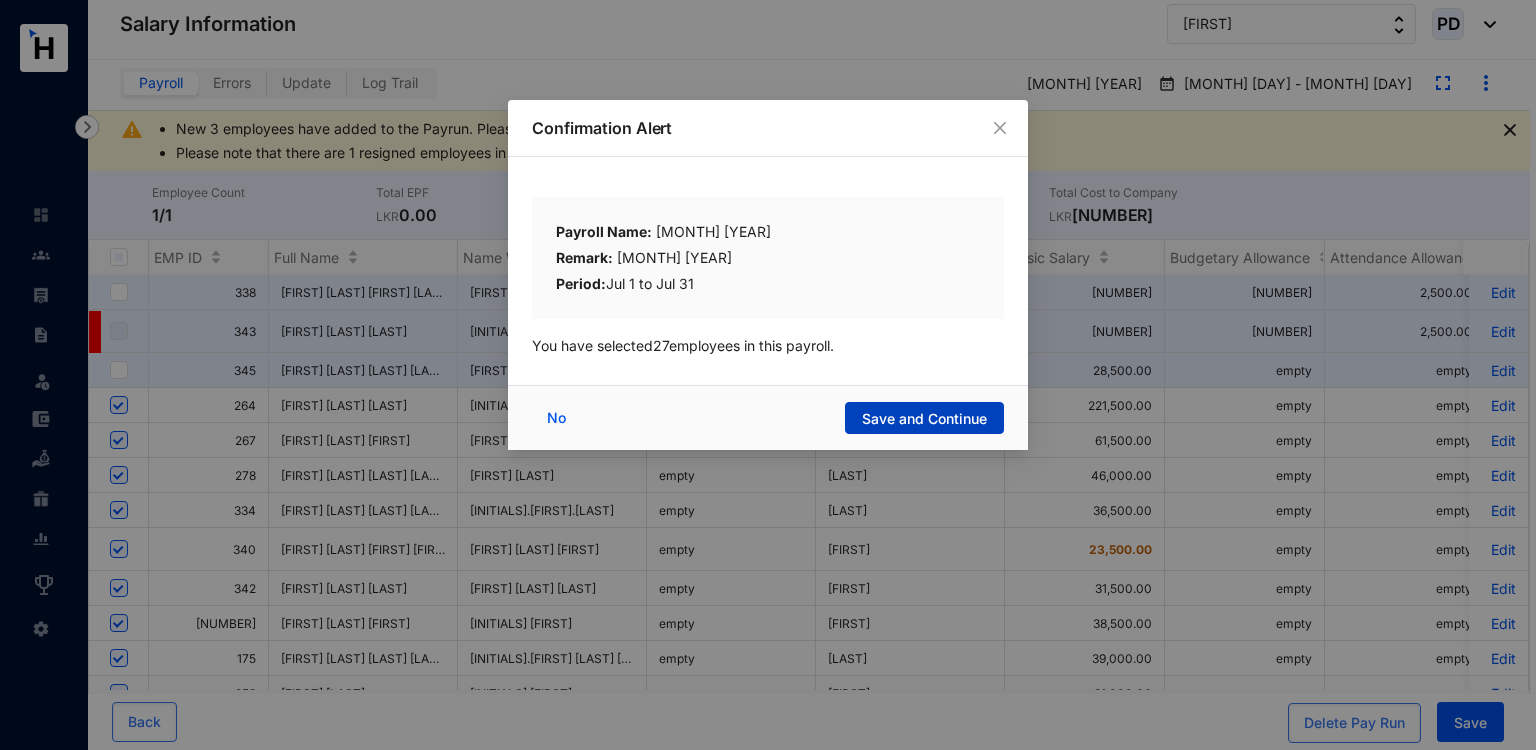 click on "Save and Continue" at bounding box center (924, 419) 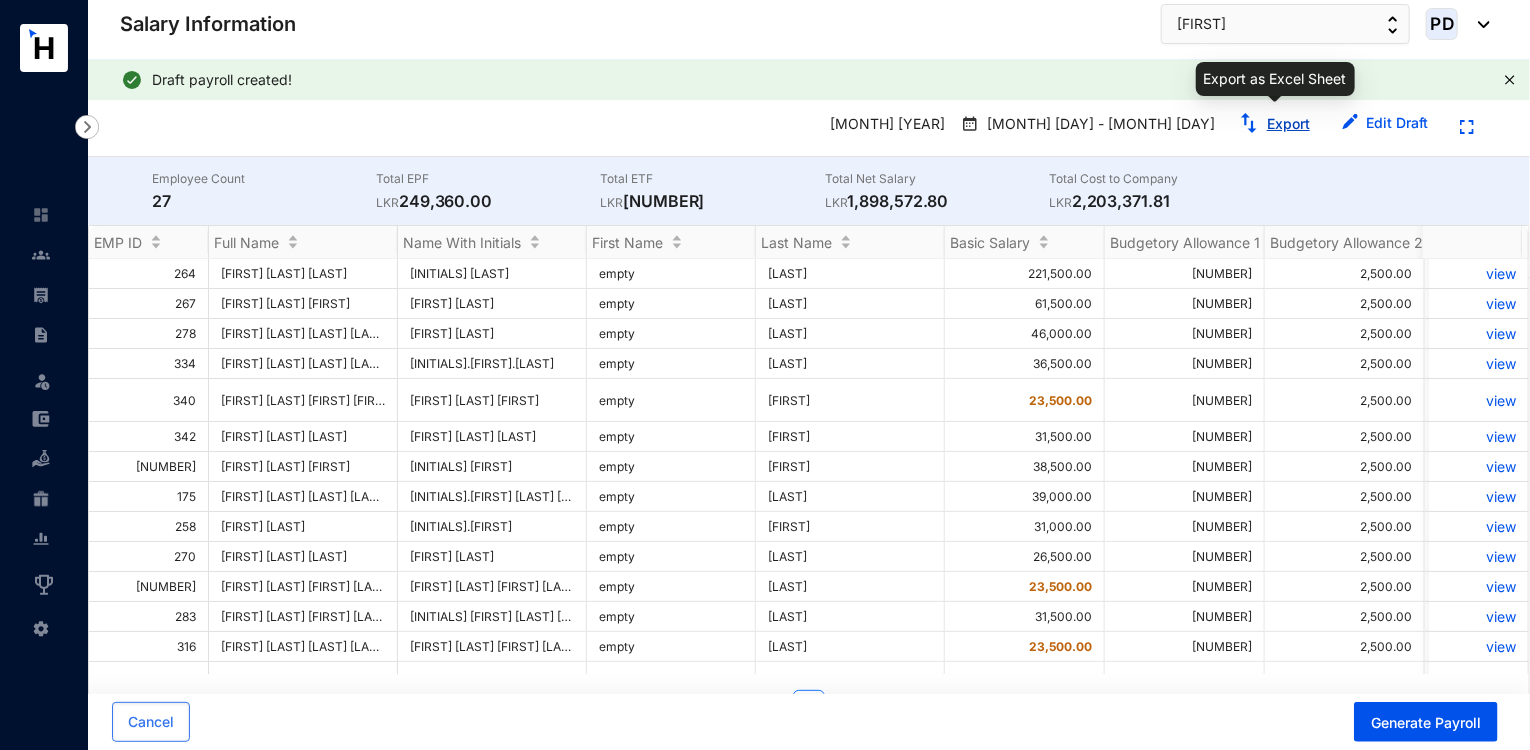 click on "Export" at bounding box center [1288, 123] 